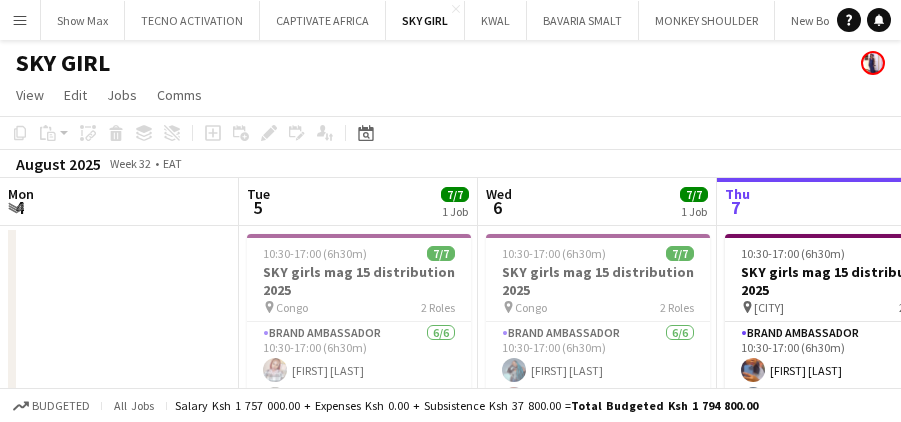 scroll, scrollTop: 0, scrollLeft: 0, axis: both 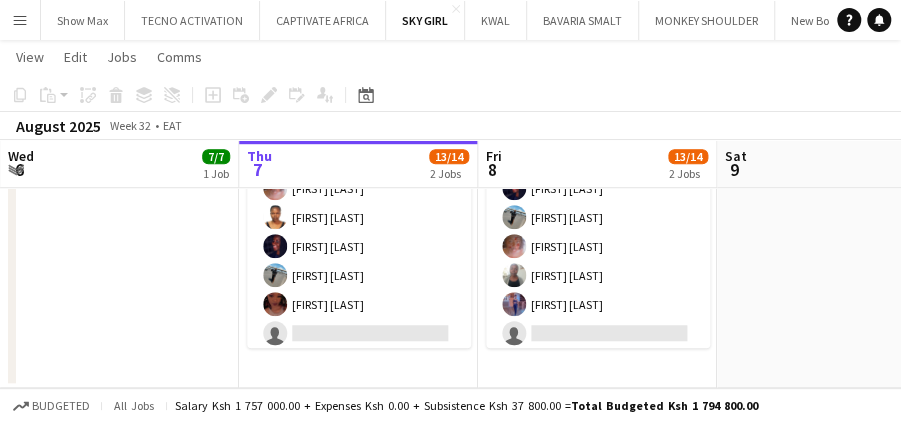click on "Sat   9" at bounding box center [836, 164] 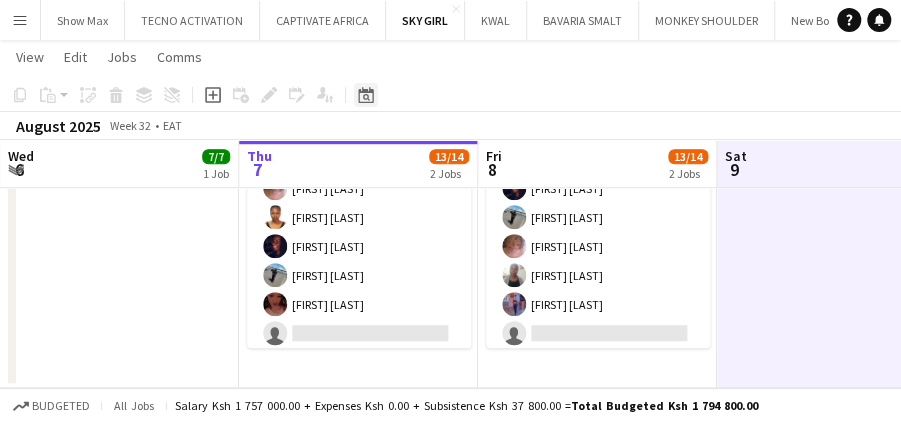 click on "Date picker" 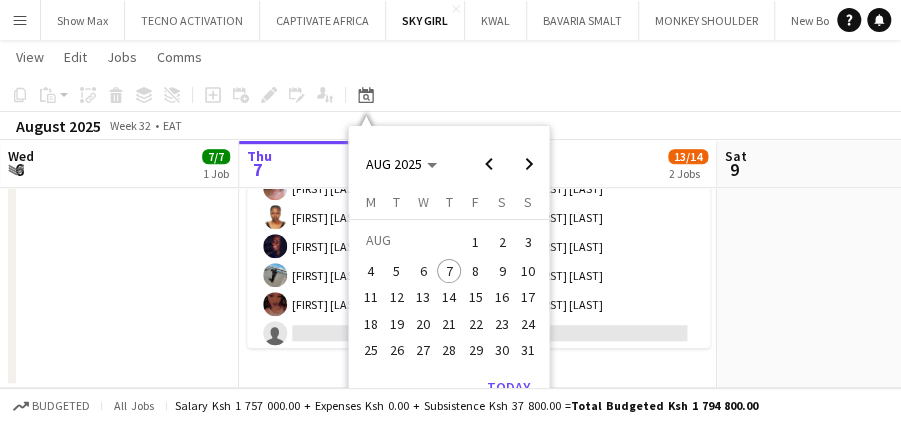 click on "9" at bounding box center (502, 271) 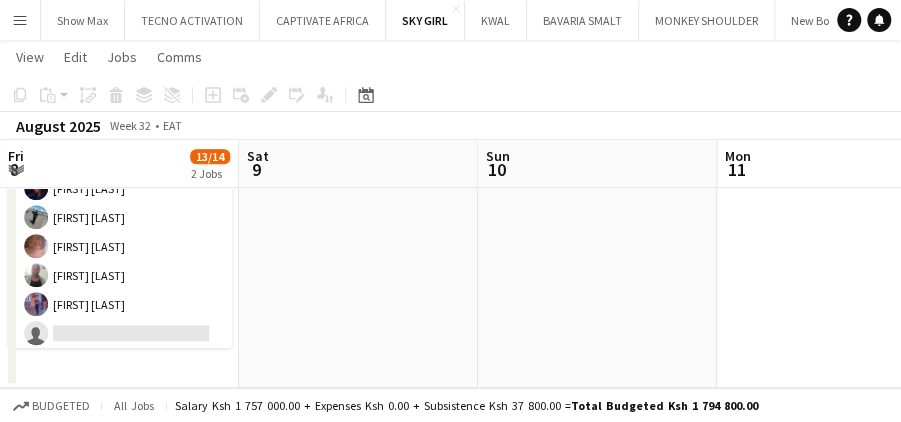 scroll, scrollTop: 0, scrollLeft: 688, axis: horizontal 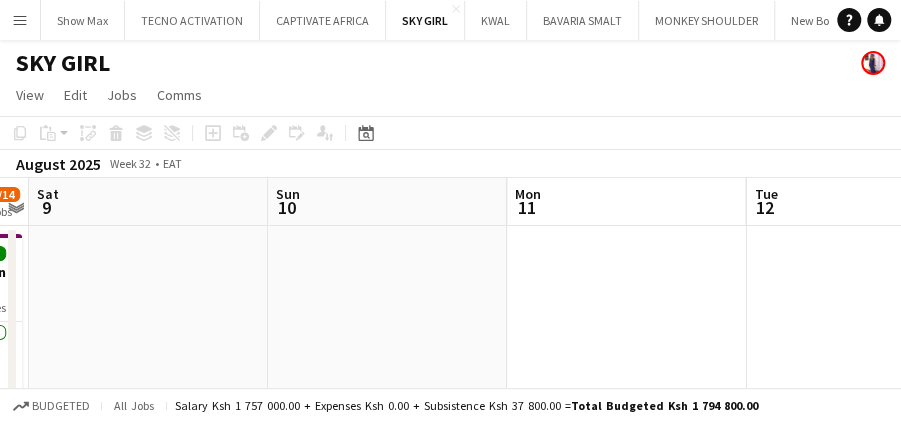 click on "[MONTH] [YEAR]   Week [NUMBER]
•   [INITIAL]" 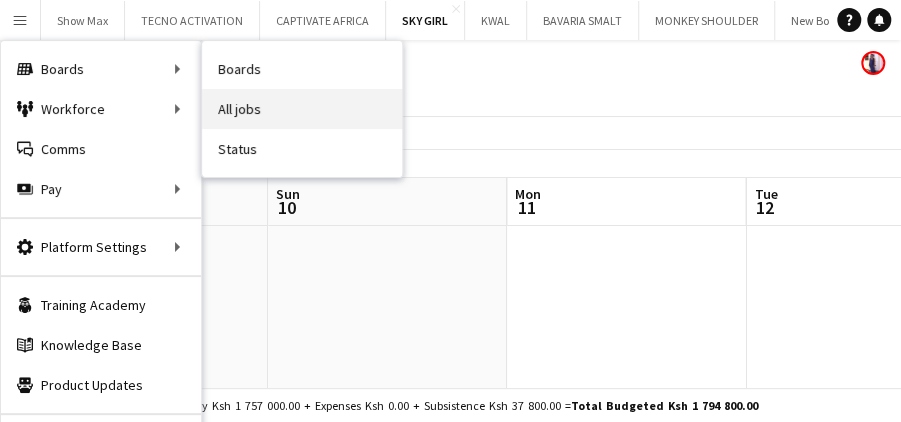 click on "All jobs" at bounding box center (302, 109) 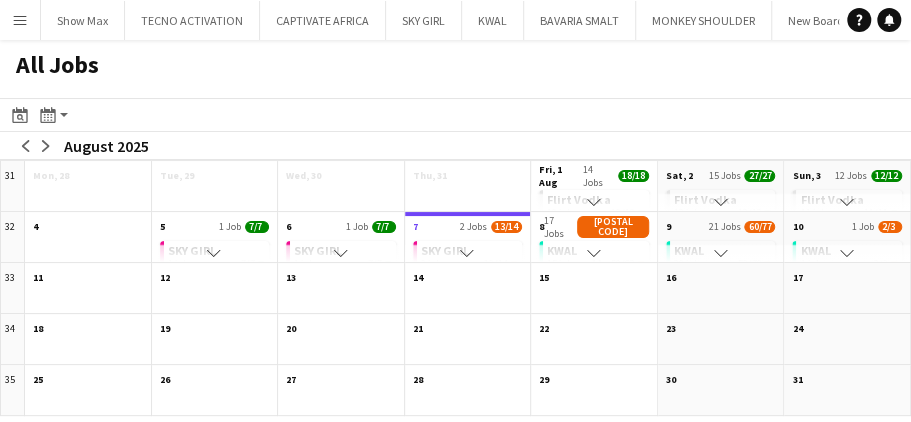 click on "Menu" at bounding box center (20, 20) 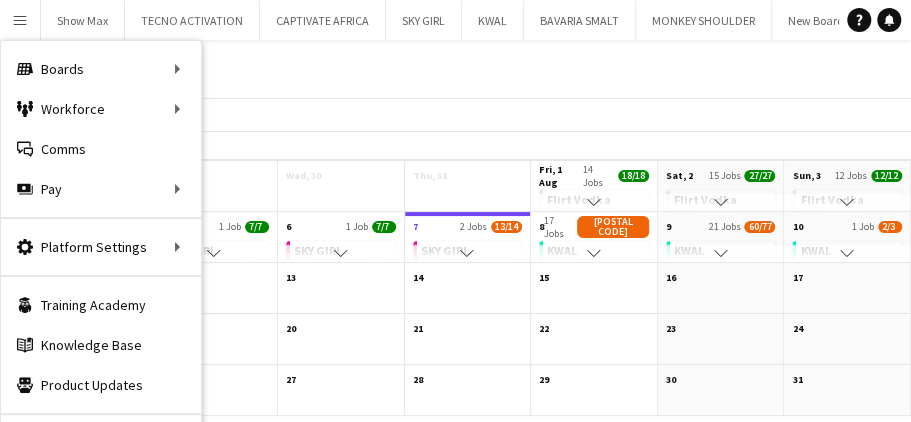 drag, startPoint x: 62, startPoint y: 6, endPoint x: 496, endPoint y: 72, distance: 438.98975 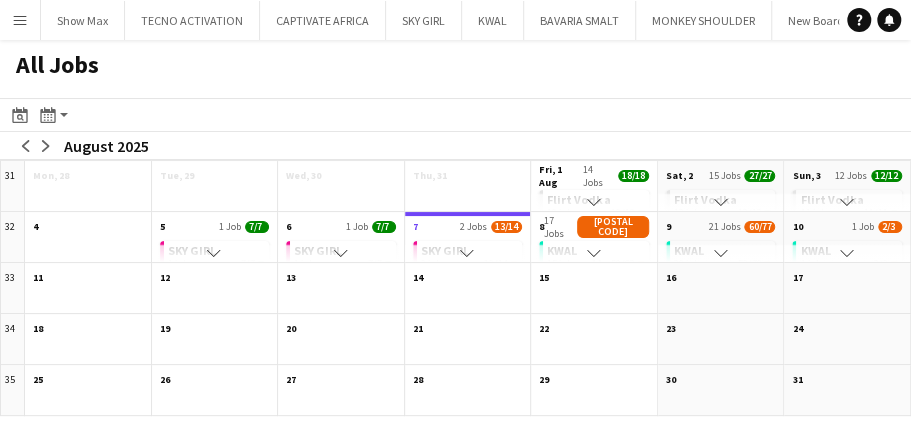 click on "[BRAND]   [NUMBER] jobs   [DATE]   [BRAND]   [NUMBER] jobs   [DATE]   [BRAND]   [NUMBER] job   [DATE]" 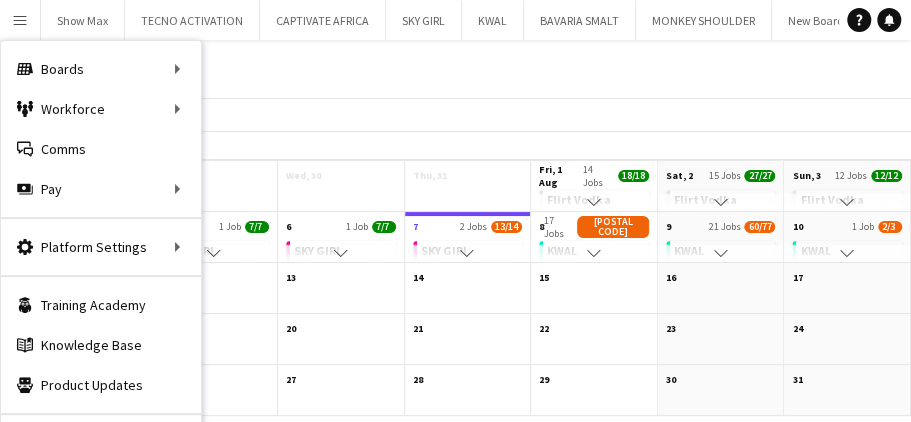 click on "Menu" at bounding box center (20, 20) 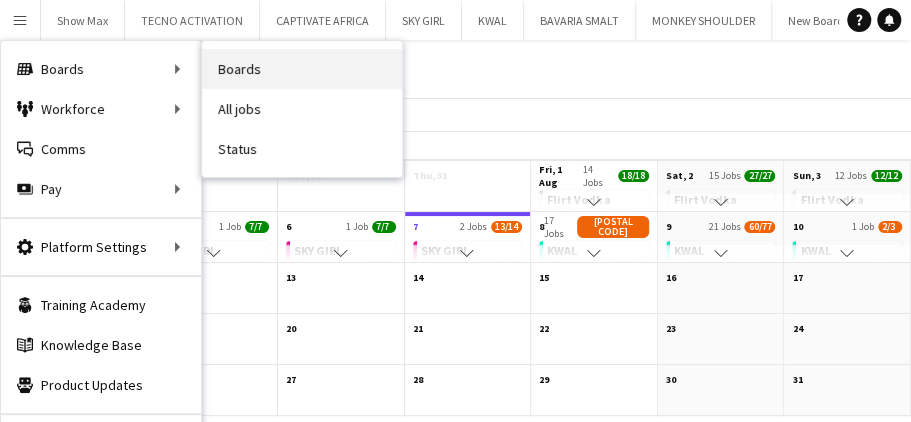 click on "Boards" at bounding box center [302, 69] 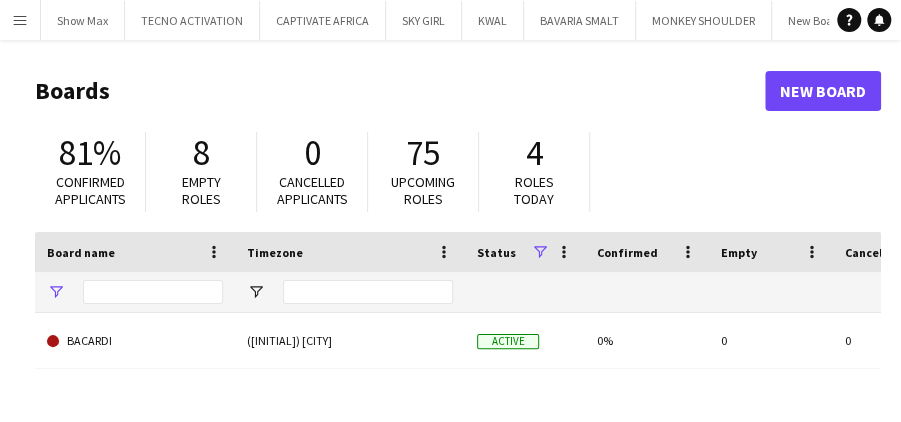 type on "******" 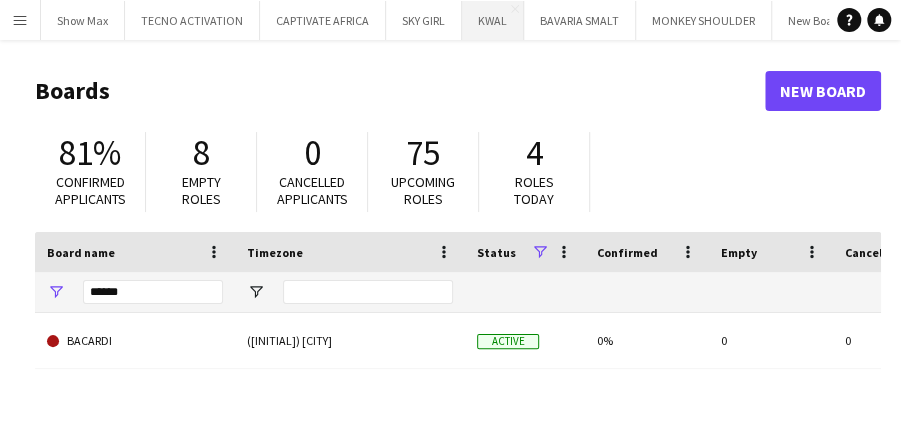 click on "KWAL
Close" at bounding box center (493, 20) 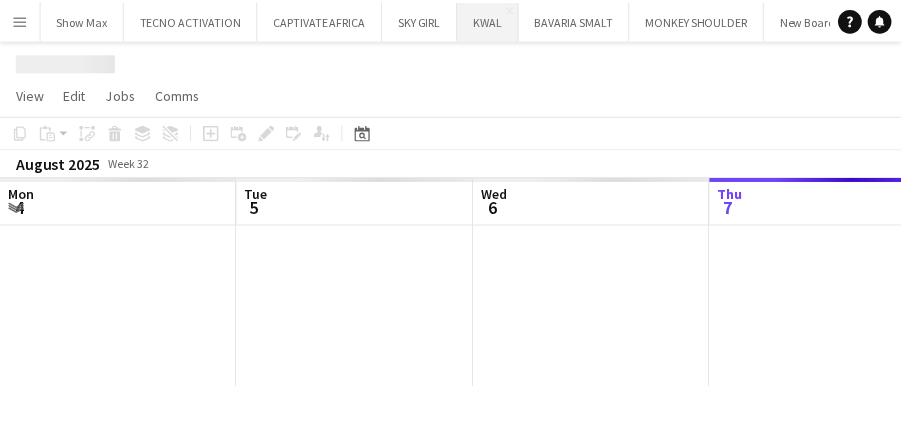 scroll, scrollTop: 0, scrollLeft: 478, axis: horizontal 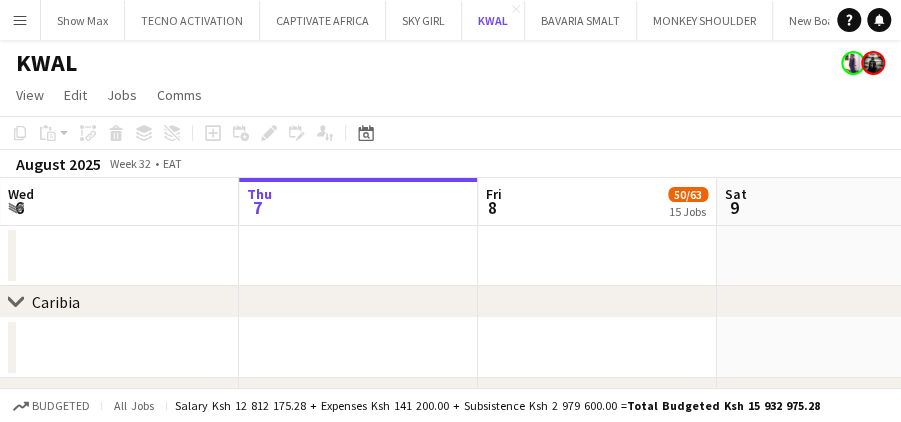 type 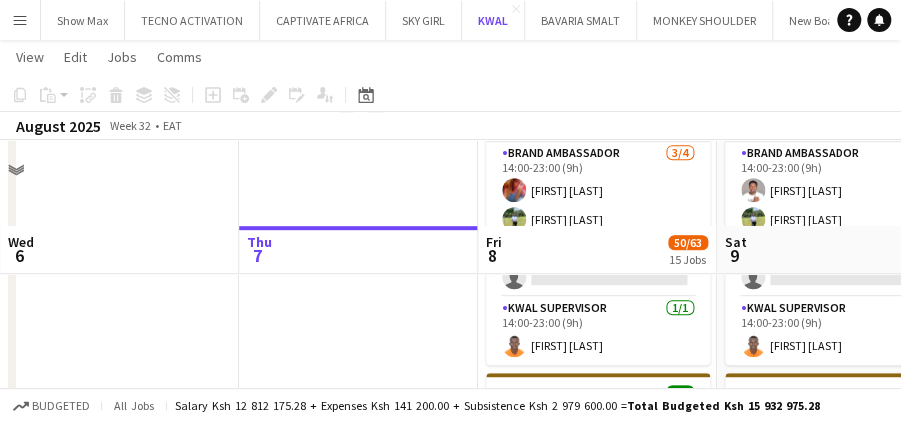 scroll, scrollTop: 430, scrollLeft: 0, axis: vertical 